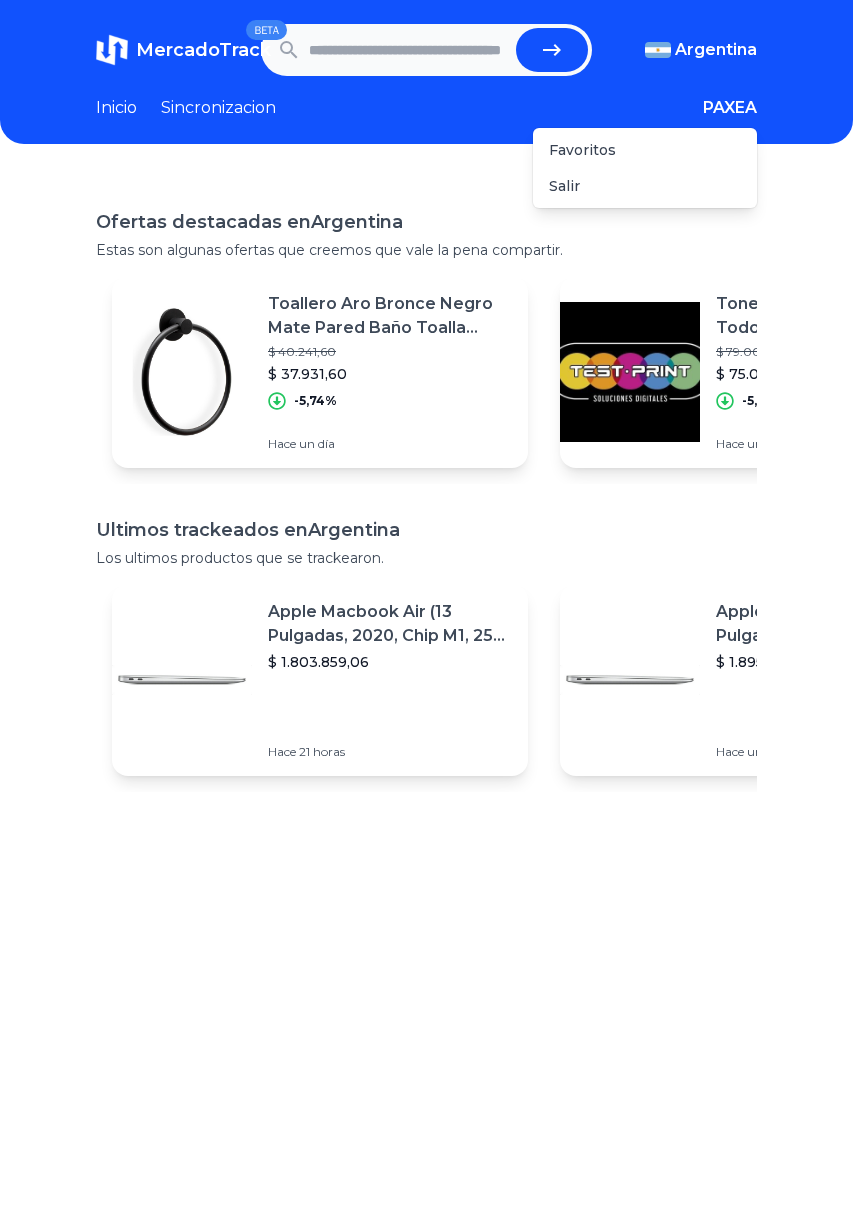 scroll, scrollTop: 0, scrollLeft: 0, axis: both 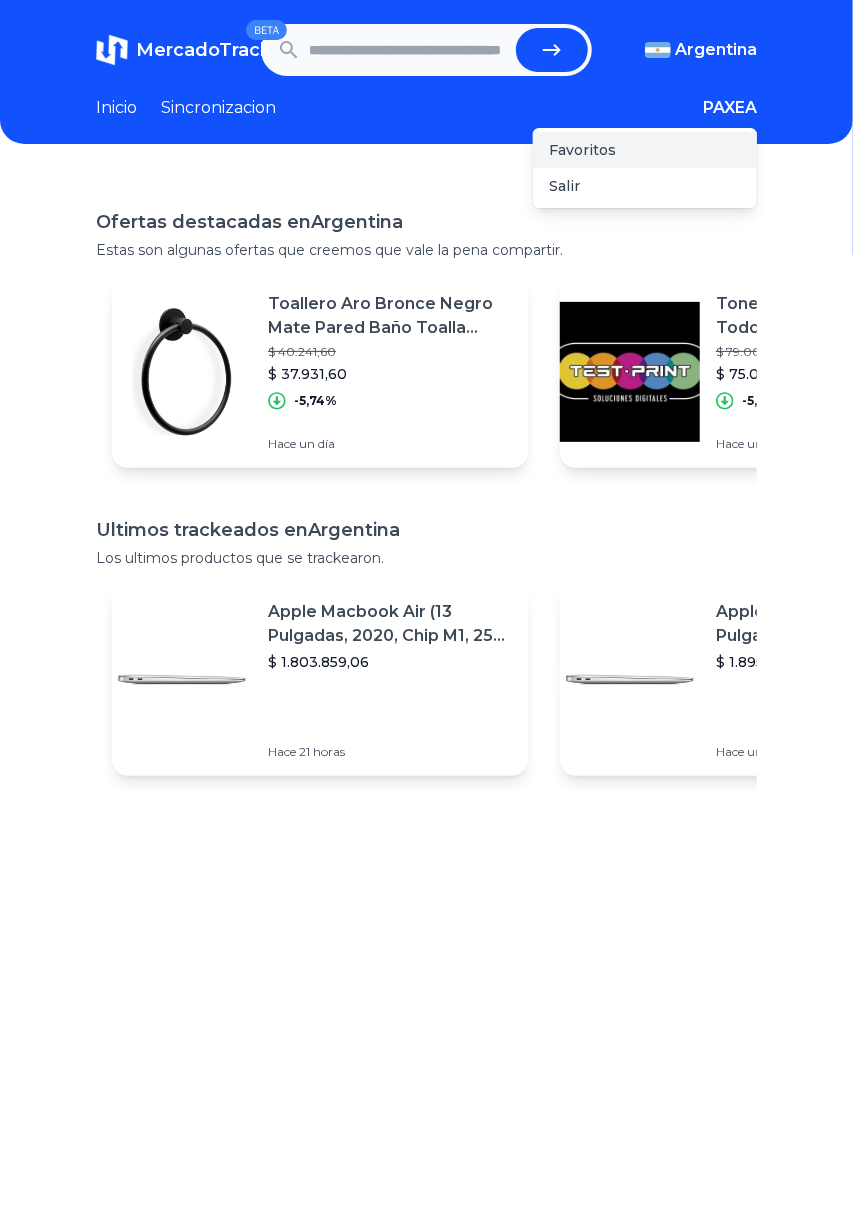 click on "Favoritos" at bounding box center [645, 150] 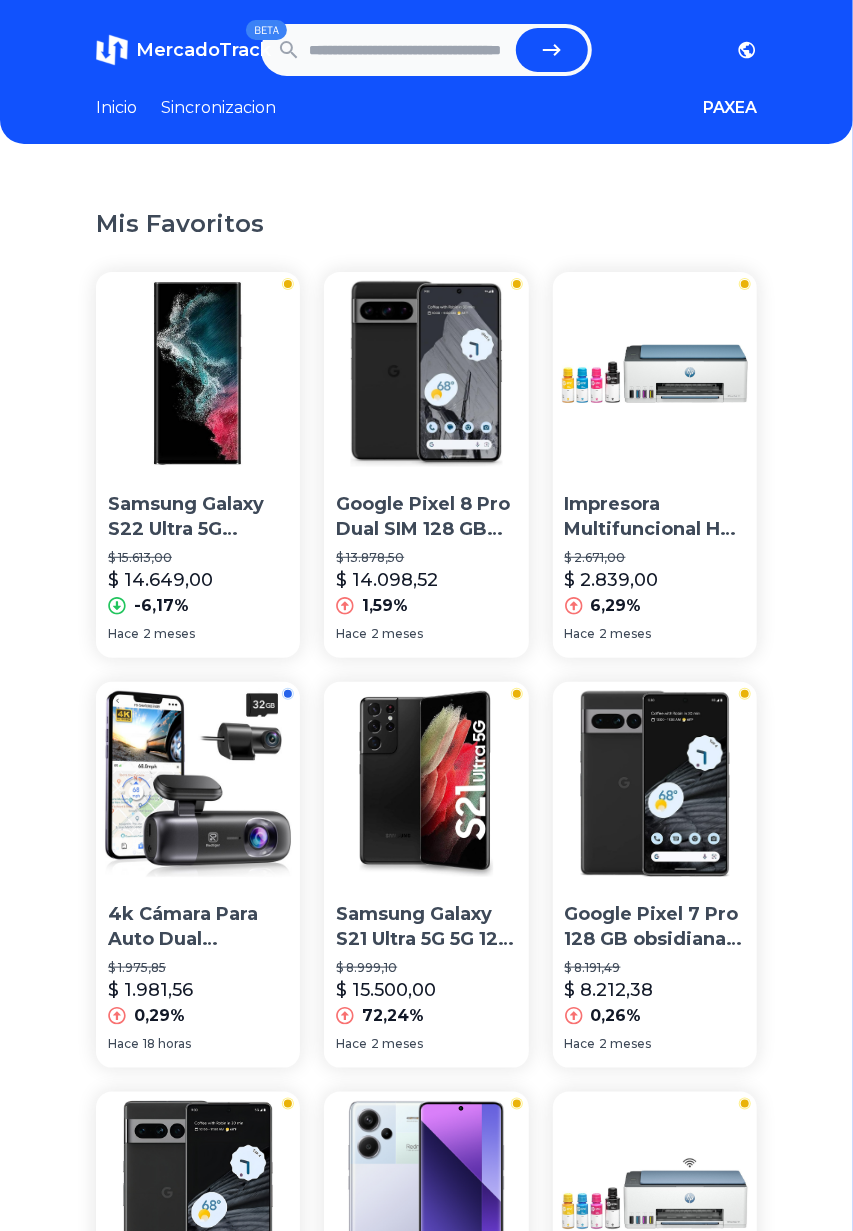 click on "Google Pixel 8 Pro Dual SIM 128 GB negro 12 GB RAM" at bounding box center (426, 517) 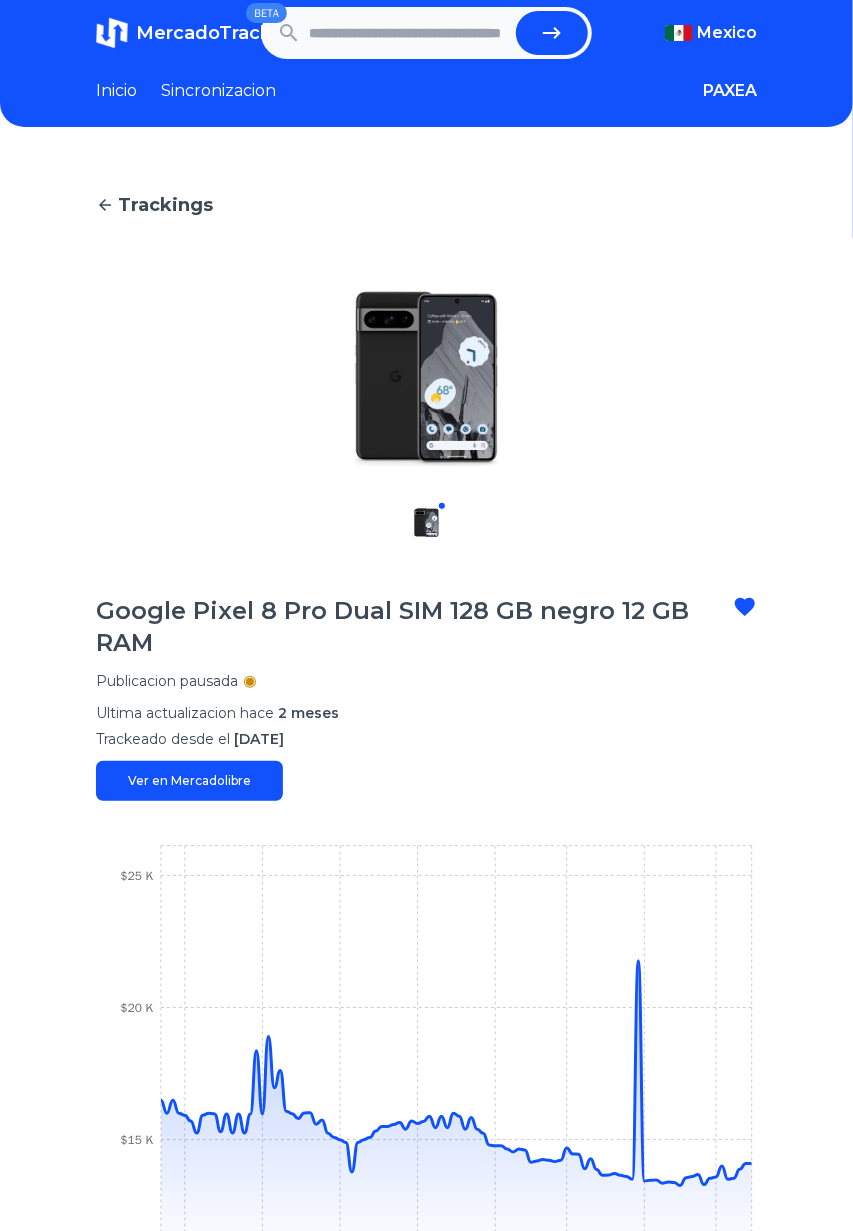 scroll, scrollTop: 0, scrollLeft: 0, axis: both 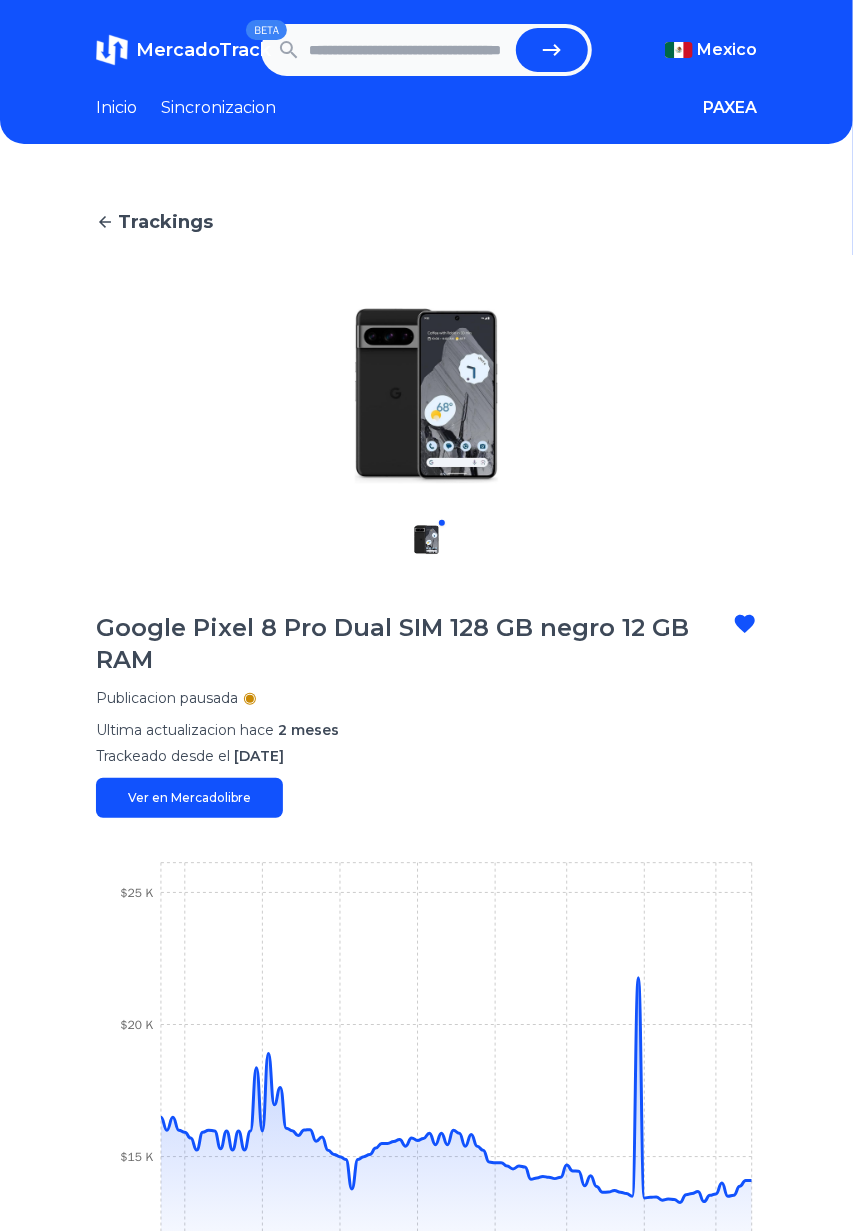 click at bounding box center (408, 50) 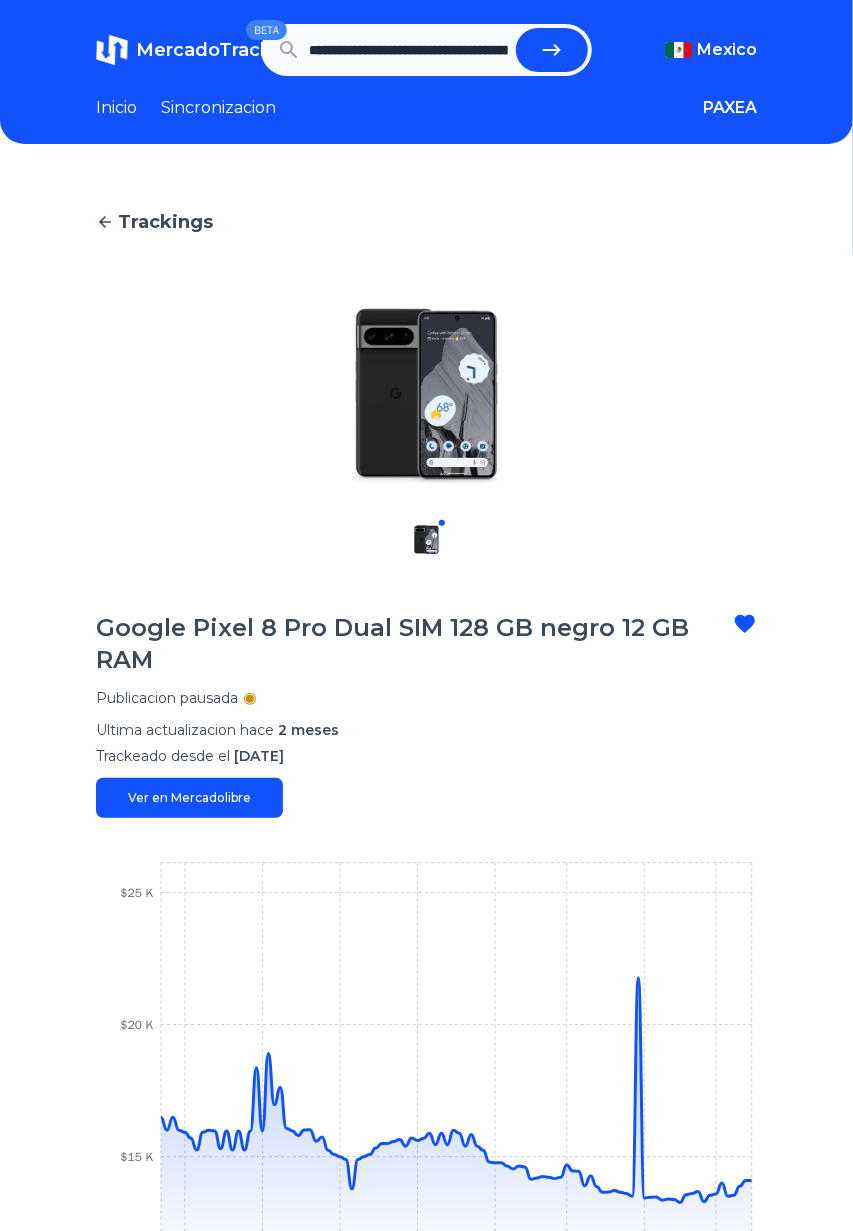 scroll, scrollTop: 0, scrollLeft: 1074, axis: horizontal 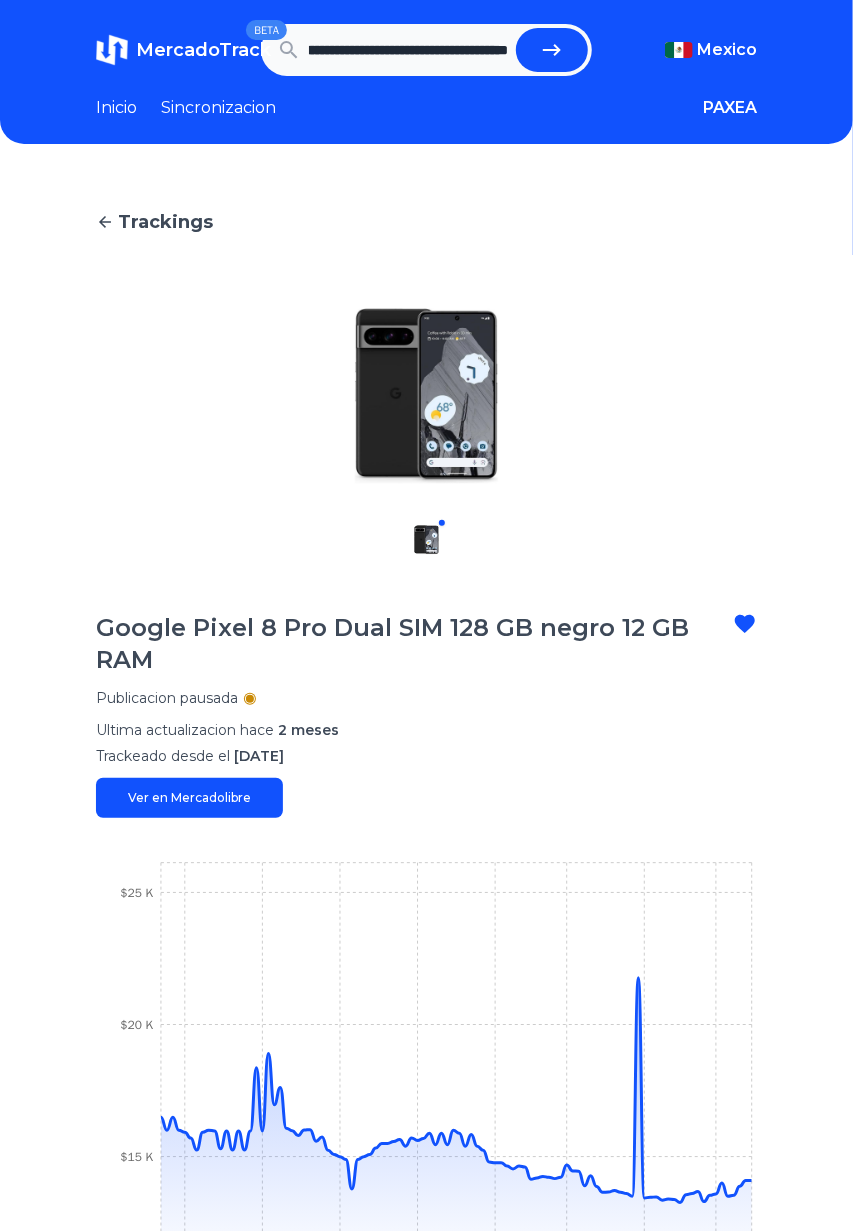 type on "**********" 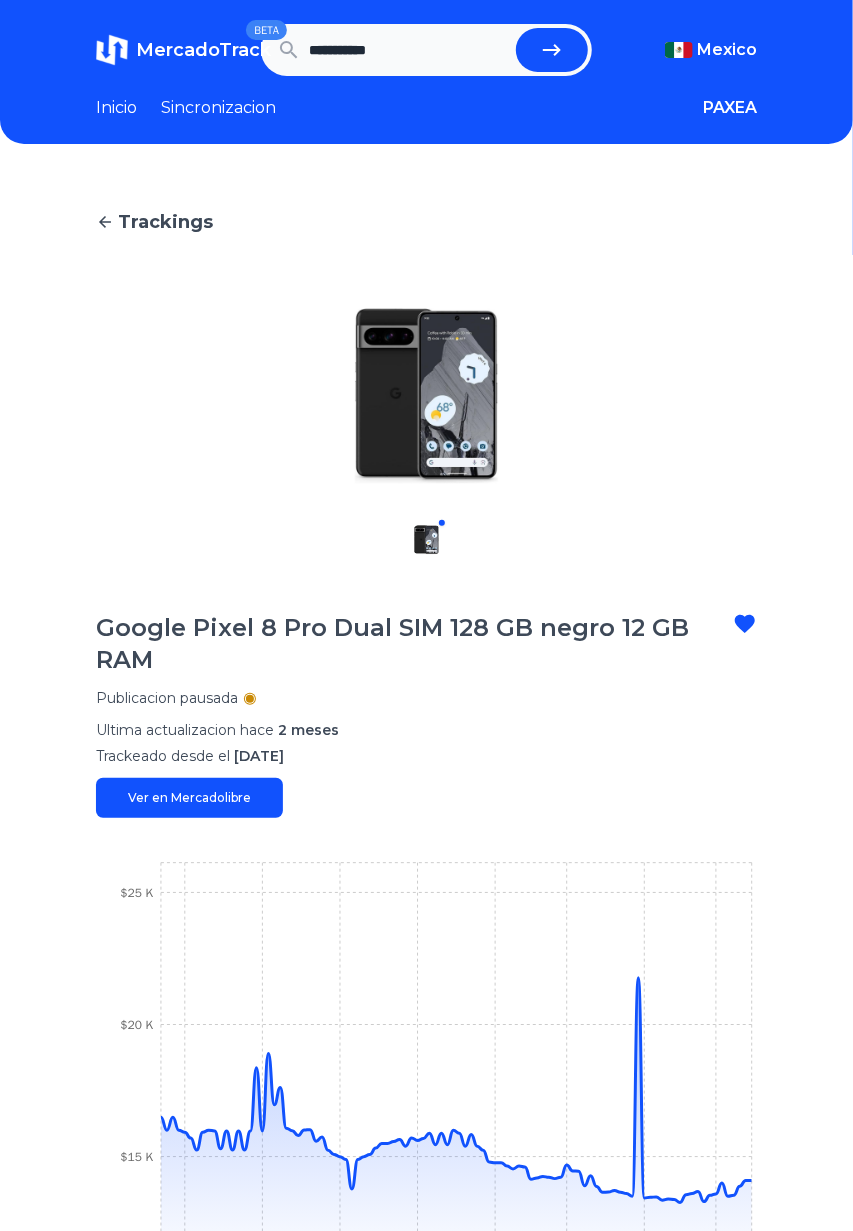 scroll, scrollTop: 0, scrollLeft: 0, axis: both 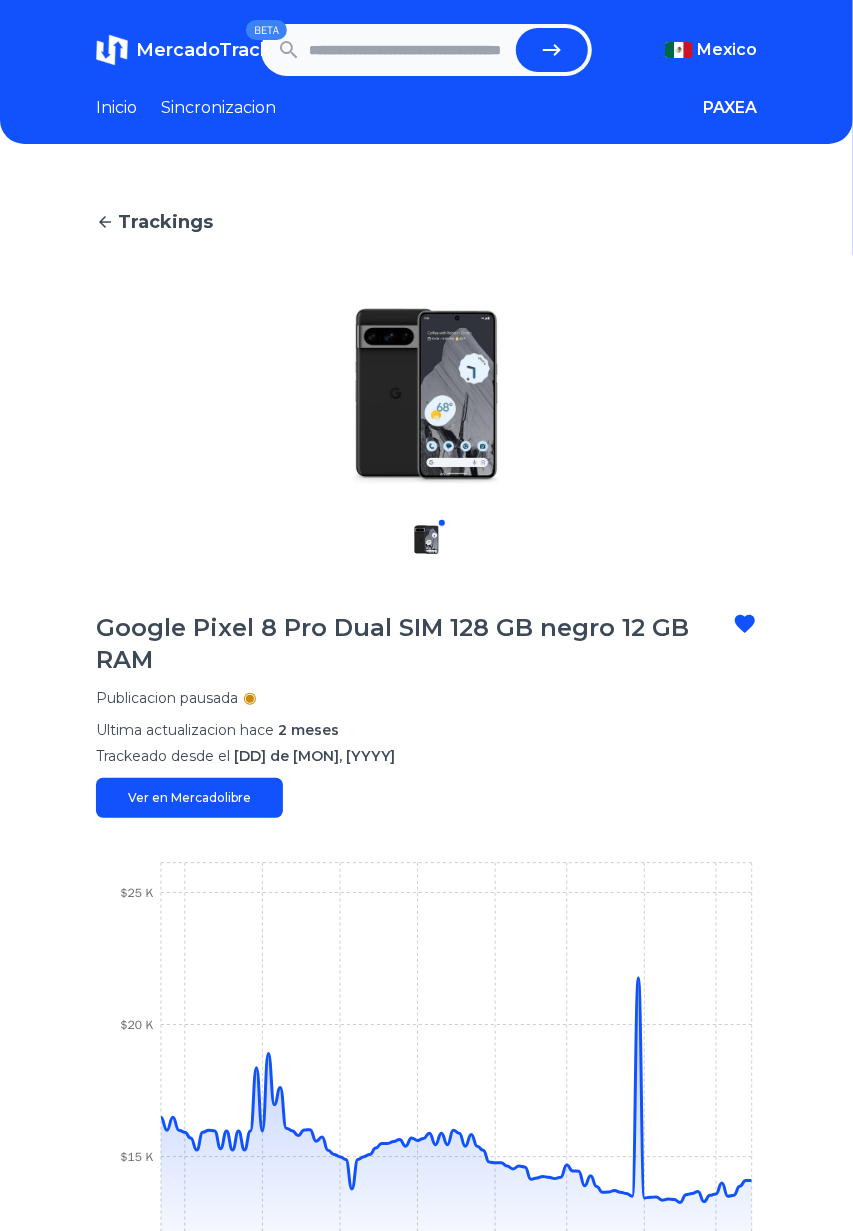 click at bounding box center (408, 50) 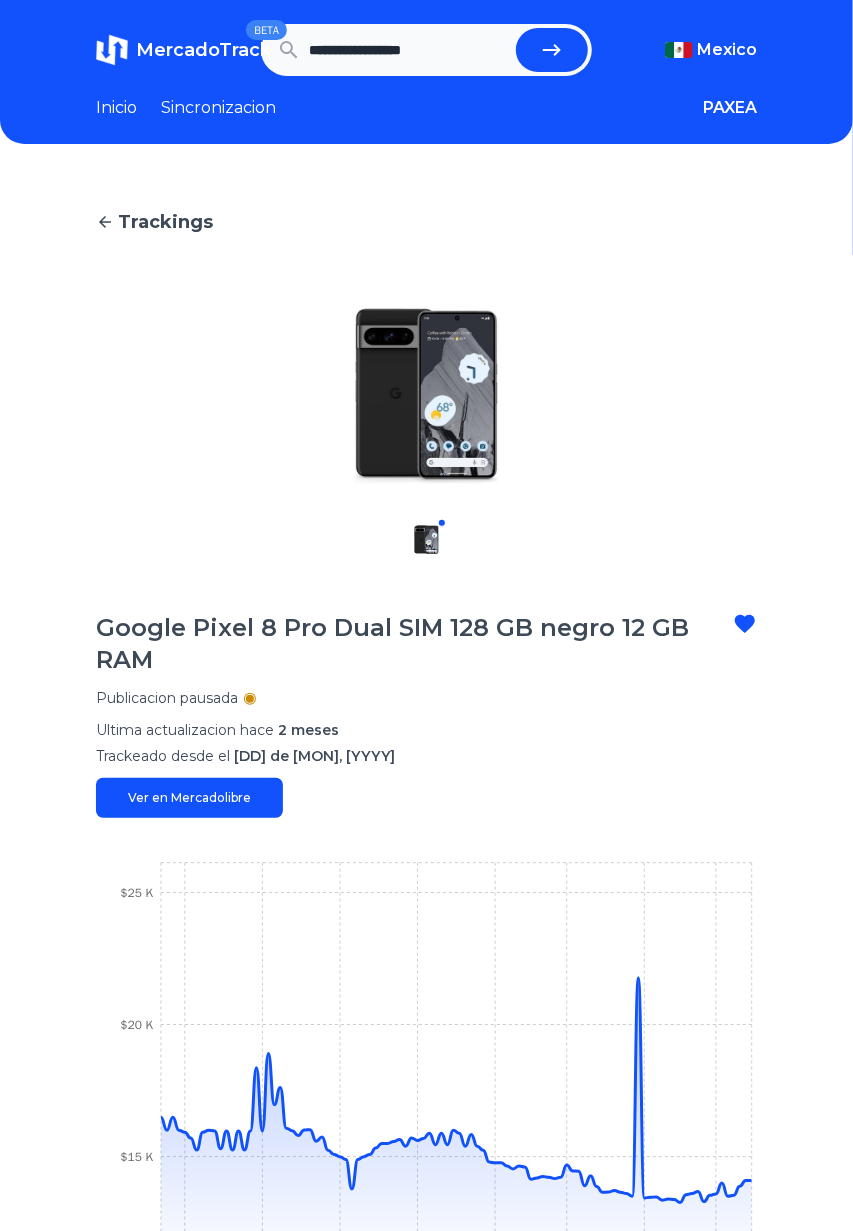 type on "**********" 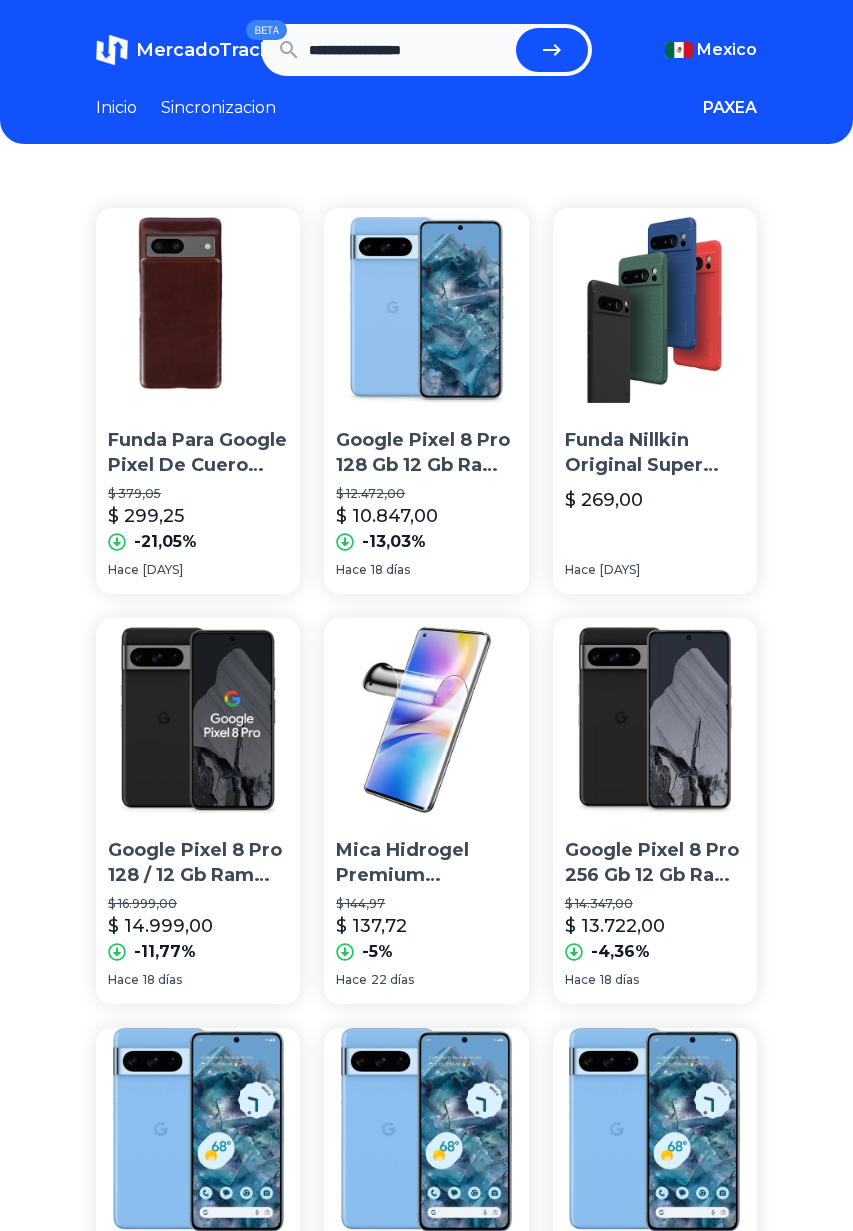scroll, scrollTop: 0, scrollLeft: 0, axis: both 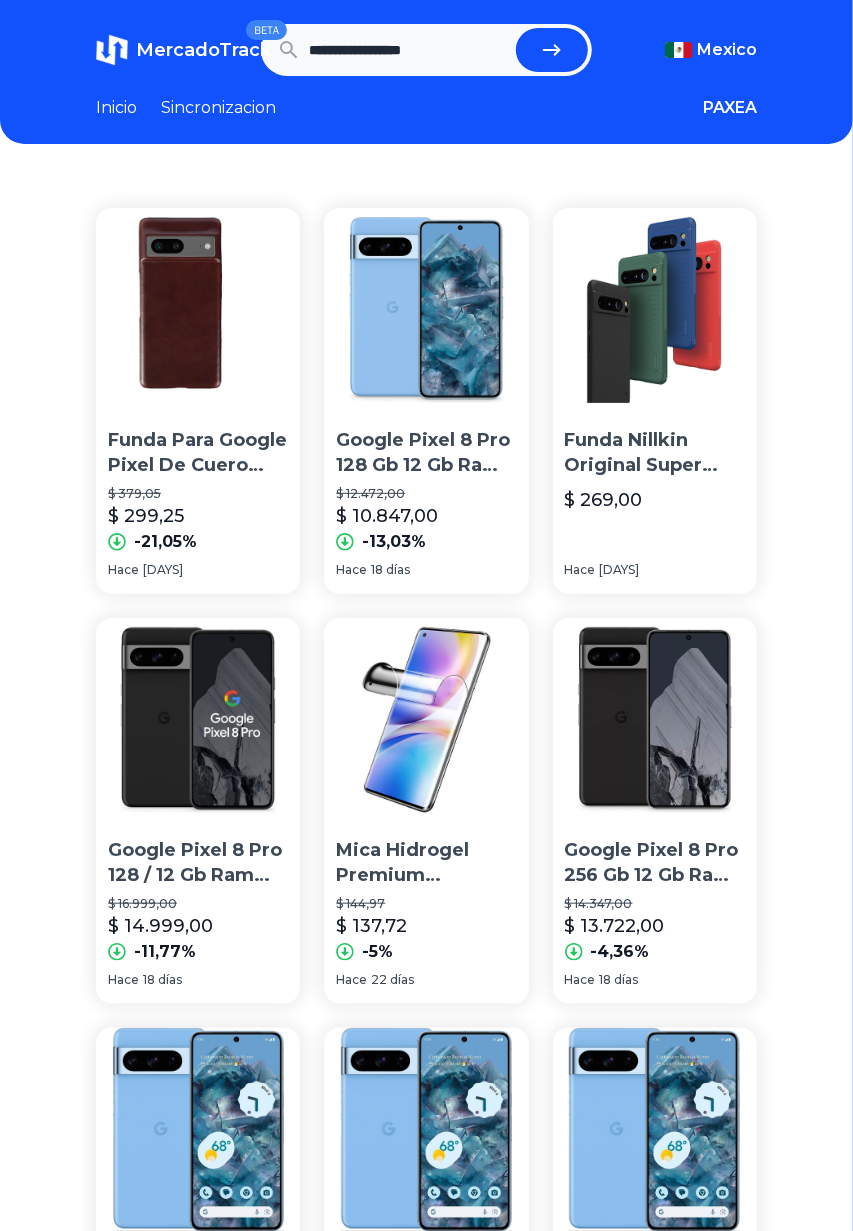 click on "Google Pixel 8 Pro 128 Gb 12 Gb Ram Azul Liberado Grado A" at bounding box center [426, 453] 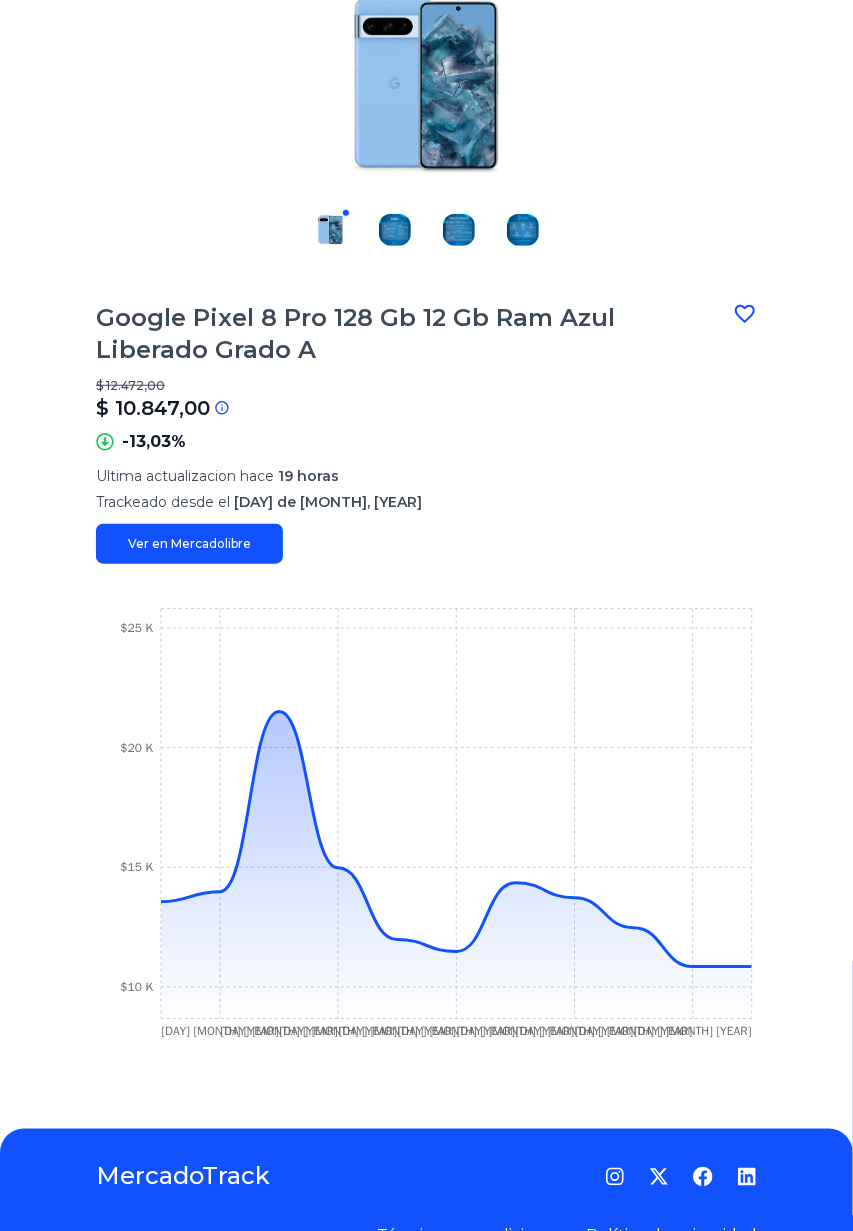 scroll, scrollTop: 317, scrollLeft: 0, axis: vertical 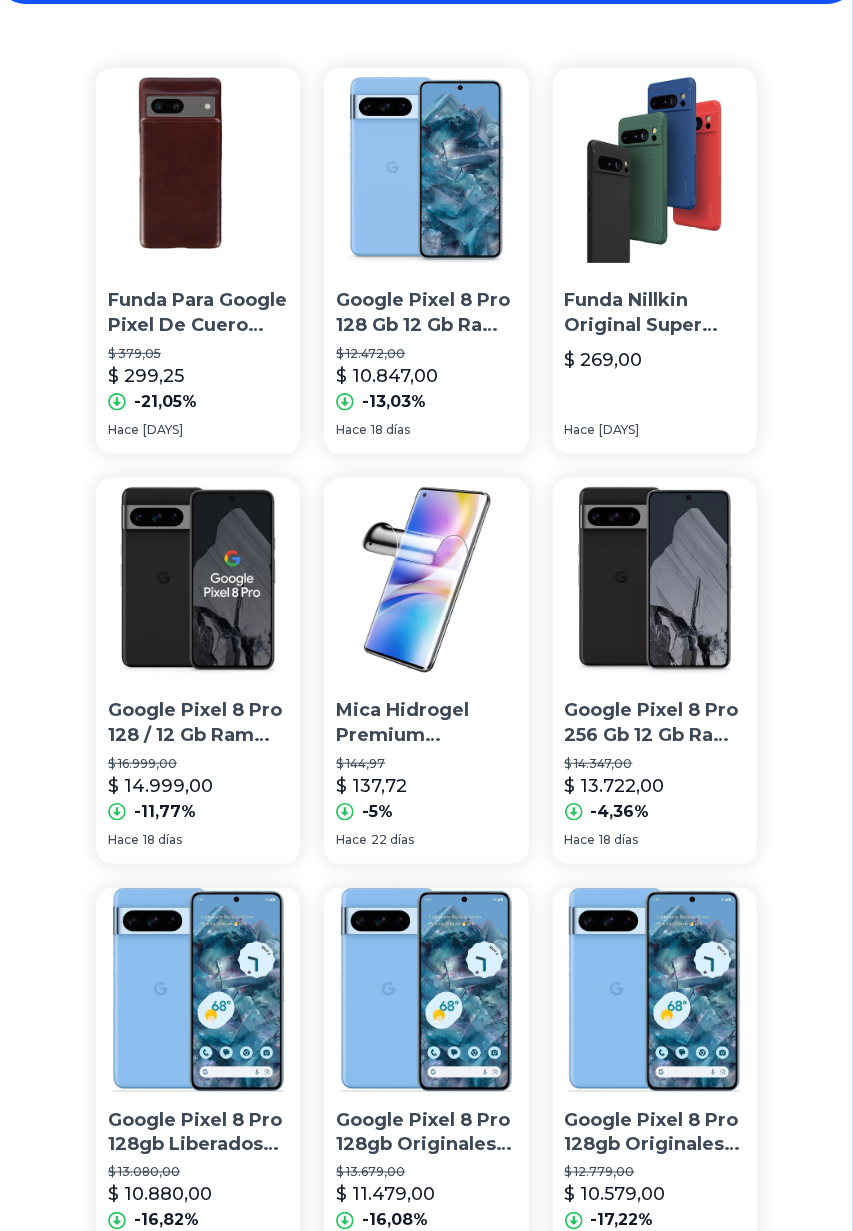 click at bounding box center (198, 580) 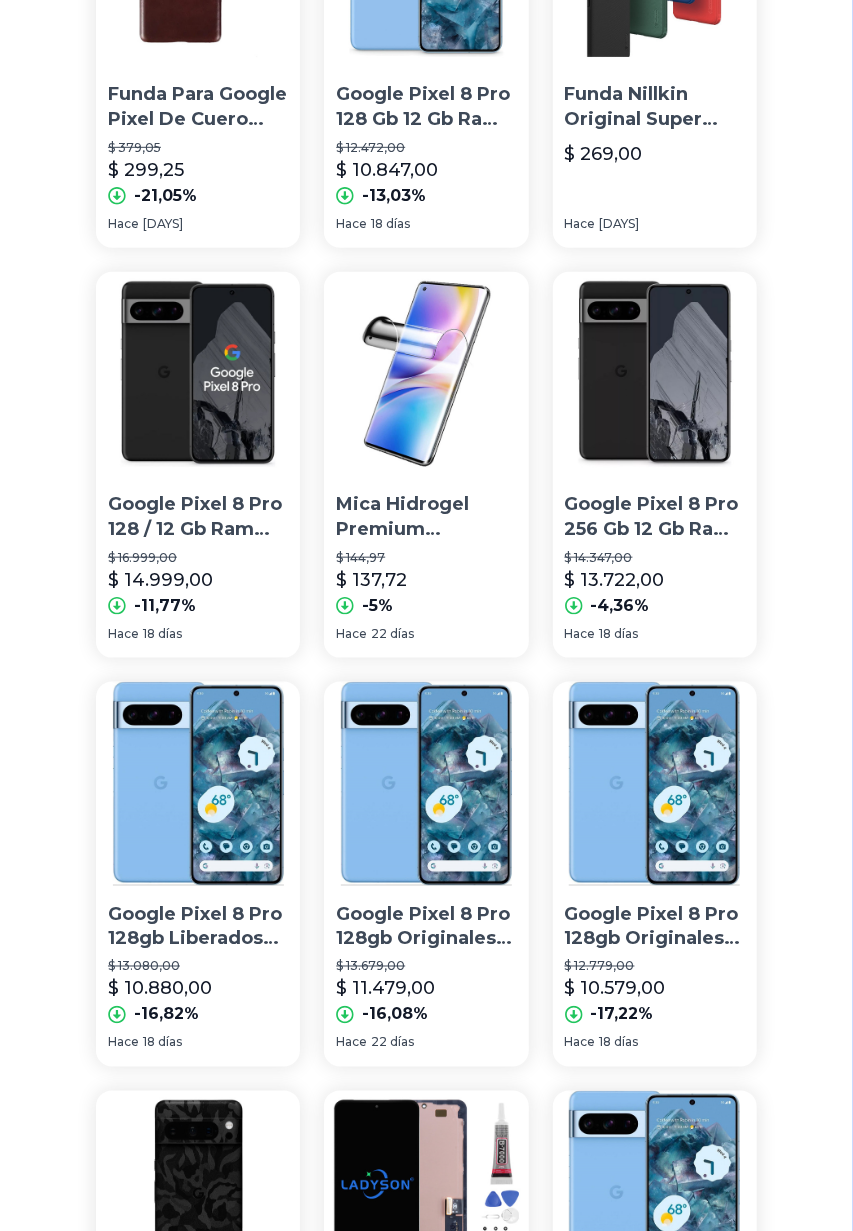 scroll, scrollTop: 361, scrollLeft: 0, axis: vertical 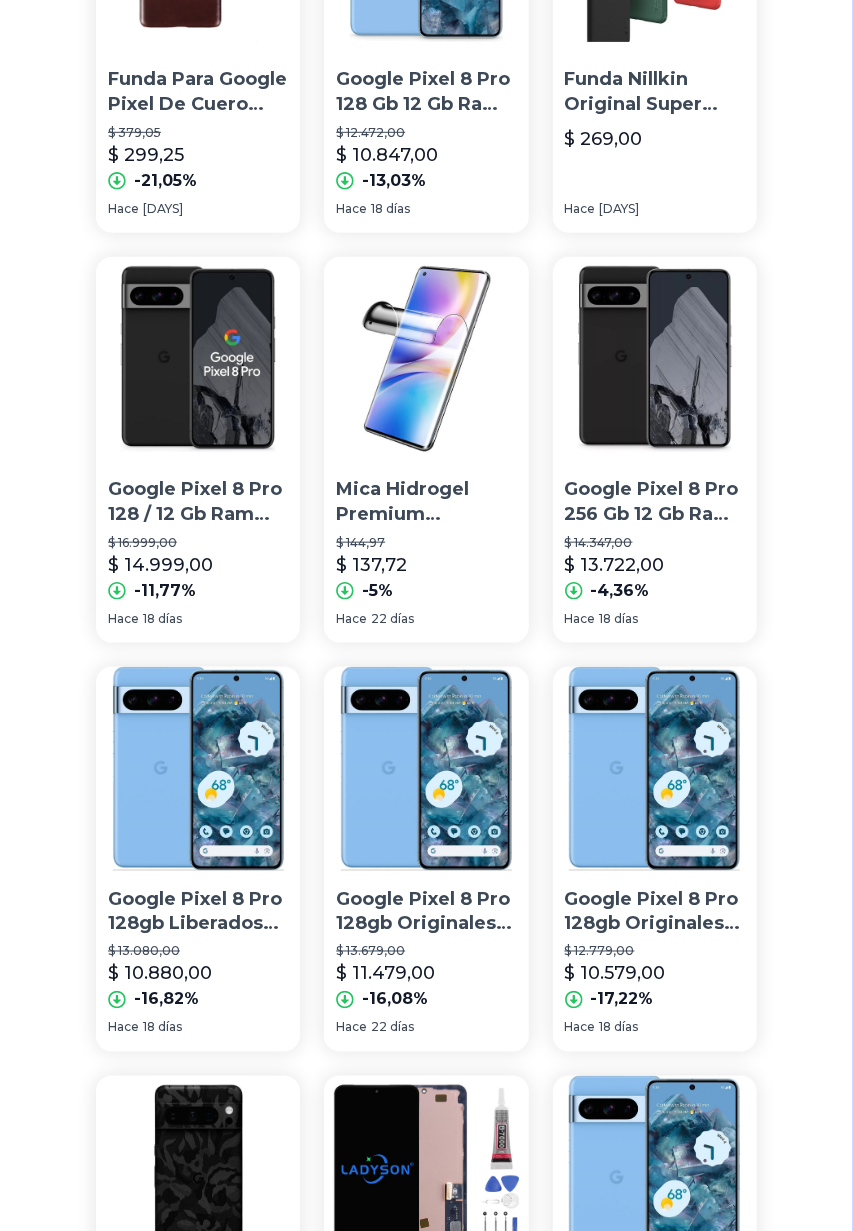click on "Google Pixel 8 Pro 256 Gb 12 Gb Ram Negro Grado A" at bounding box center [655, 502] 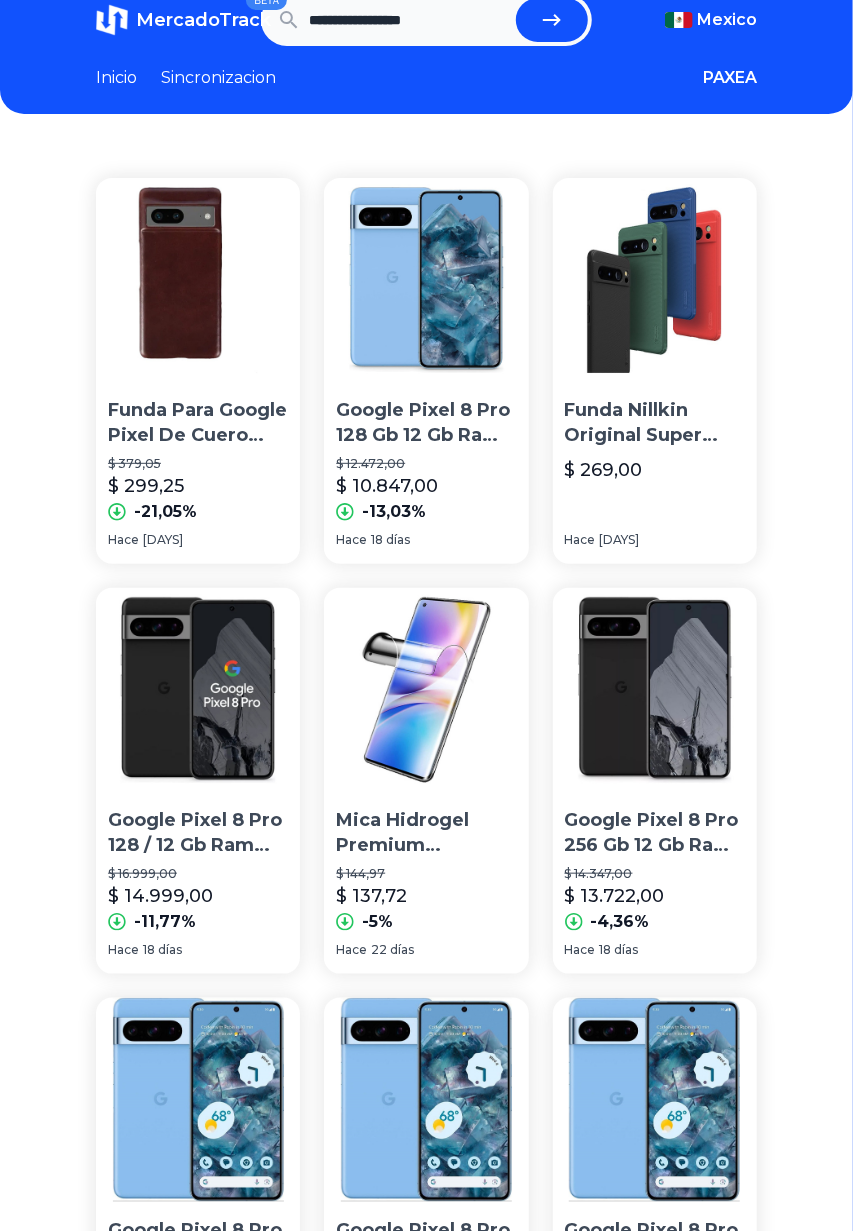 scroll, scrollTop: 0, scrollLeft: 0, axis: both 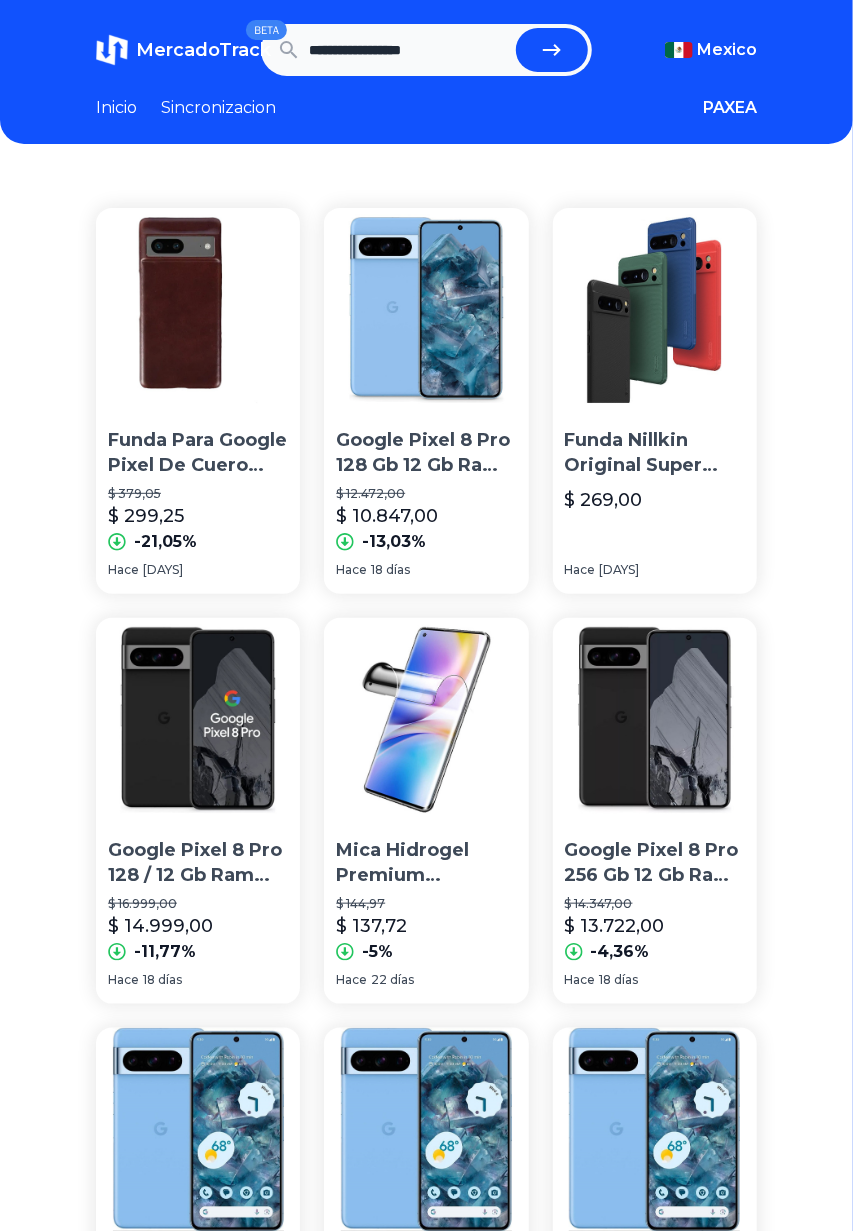 click on "**********" at bounding box center (408, 50) 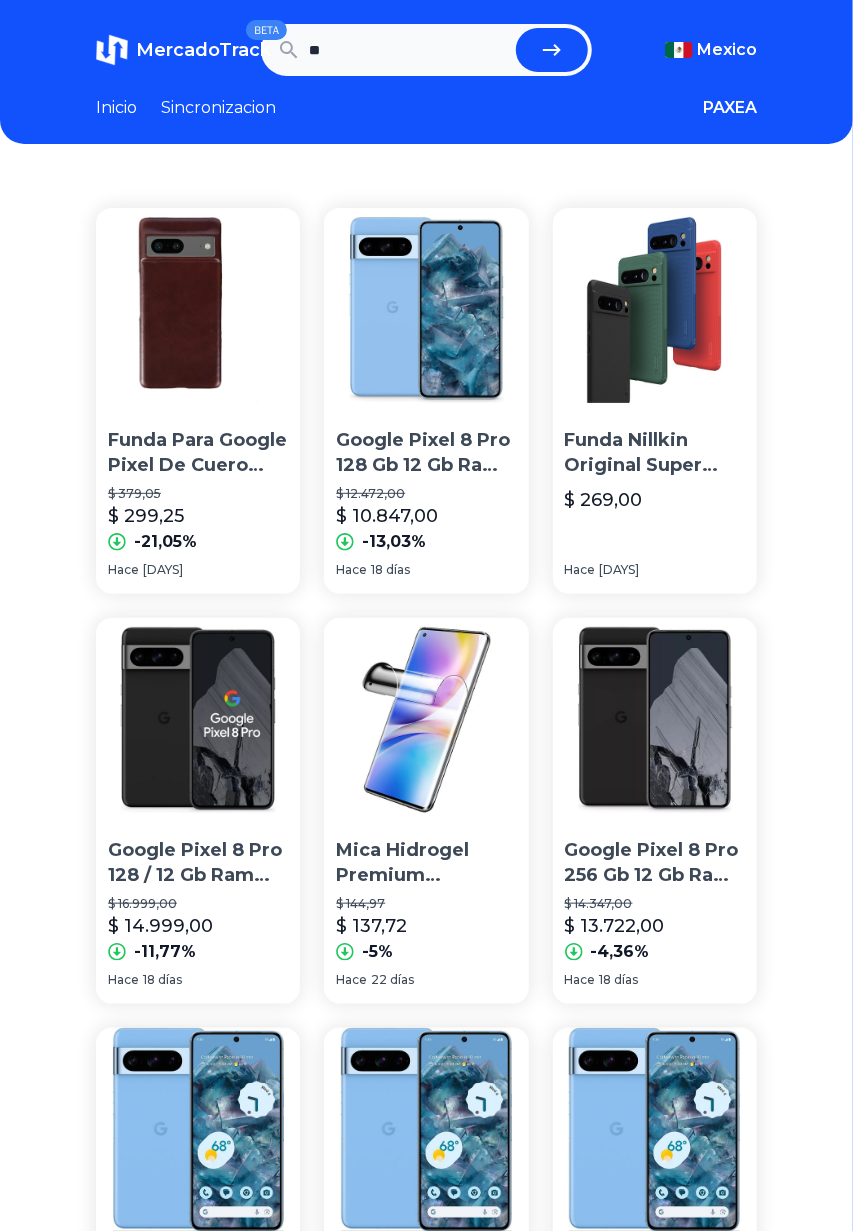 type on "*" 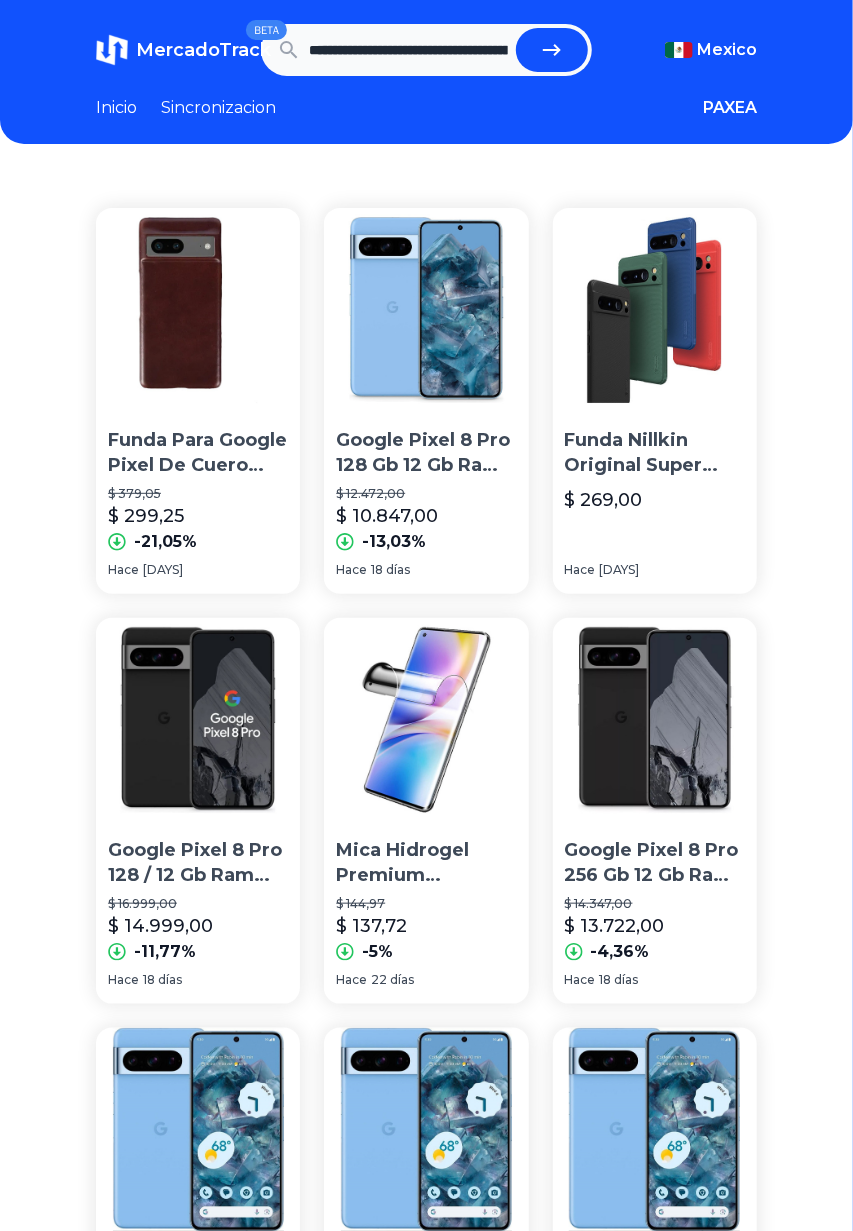 scroll, scrollTop: 0, scrollLeft: 185, axis: horizontal 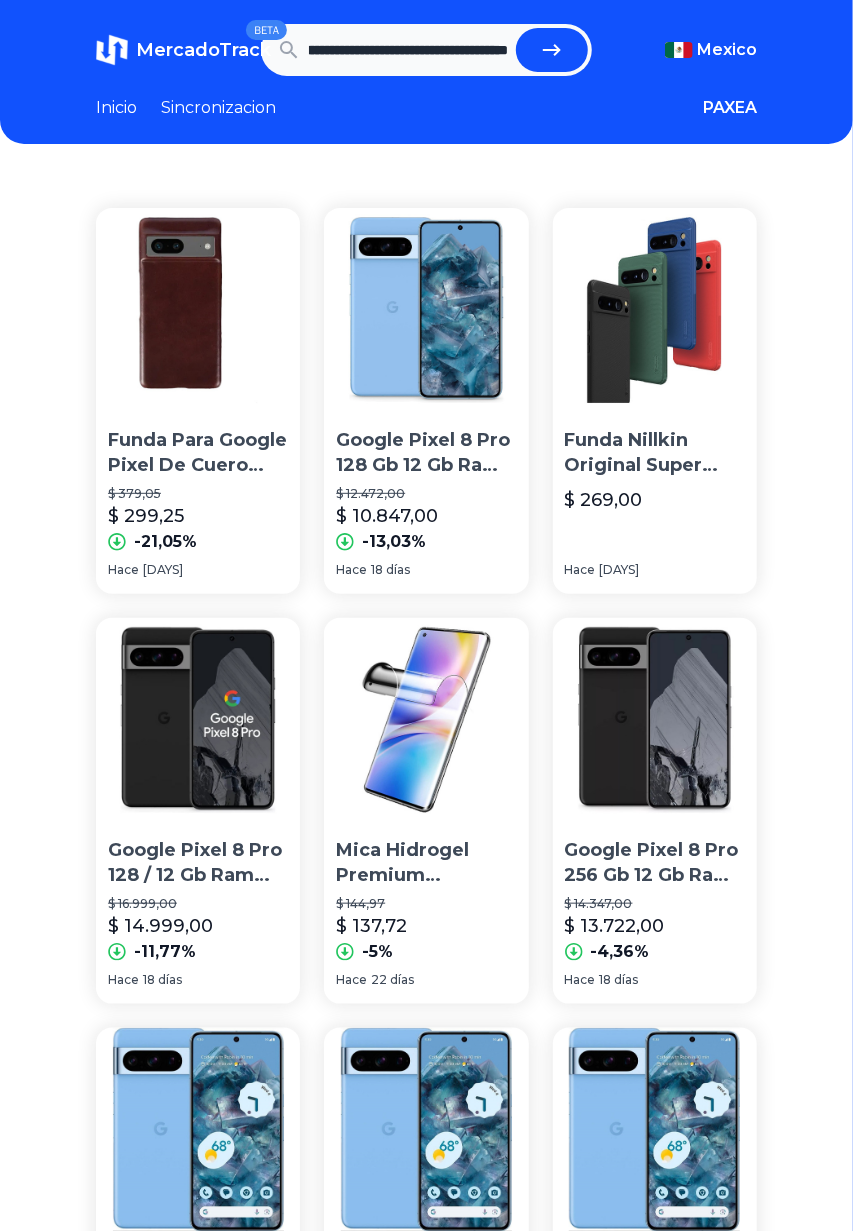 type on "**********" 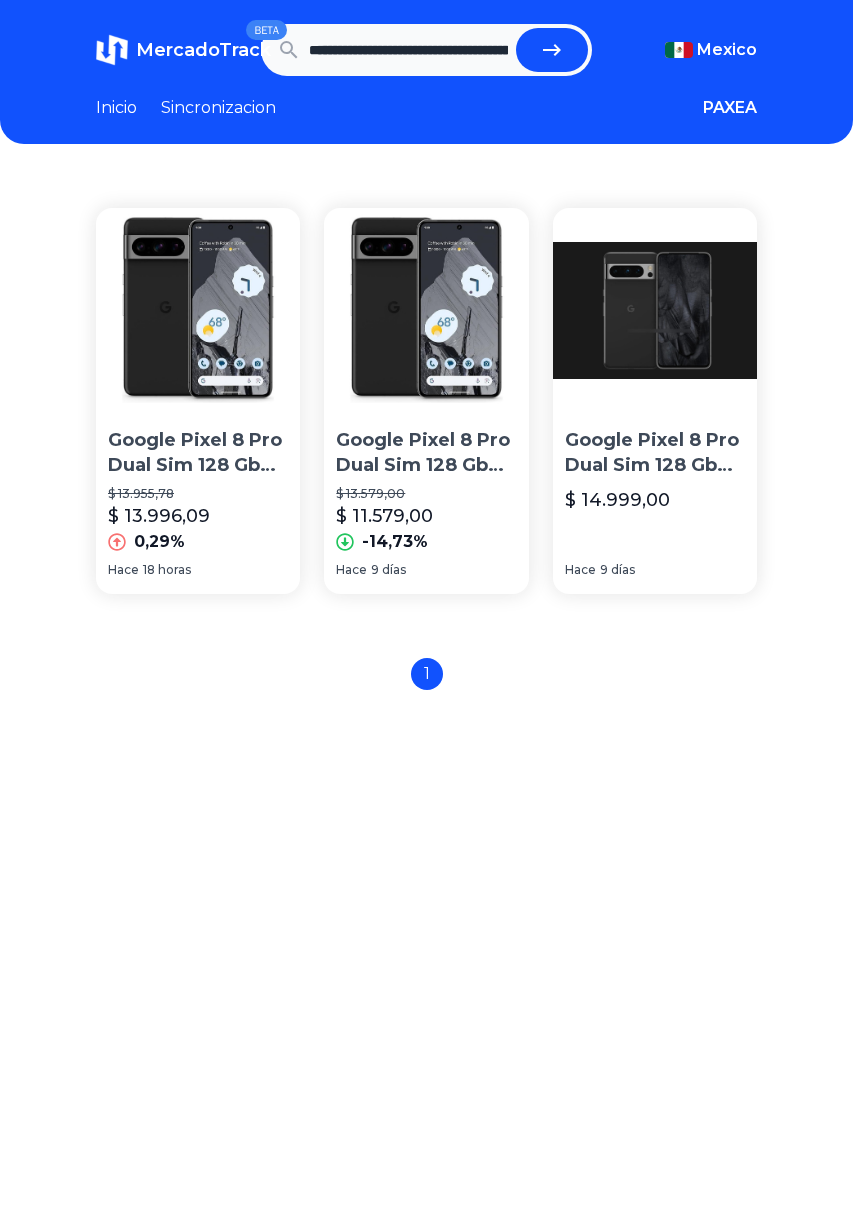 scroll, scrollTop: 0, scrollLeft: 0, axis: both 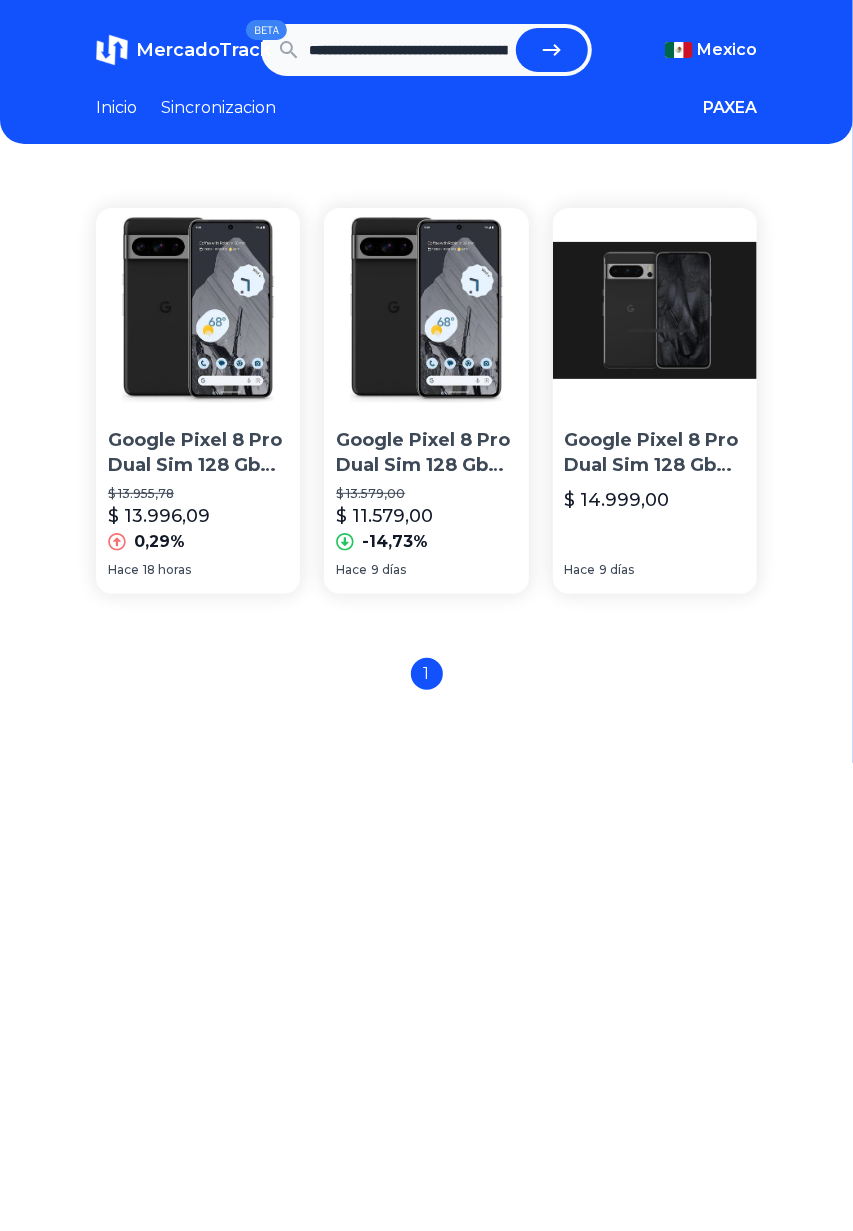 click on "Google Pixel 8 Pro Dual Sim 128 Gb Negro 12 Gb Ram" at bounding box center (198, 453) 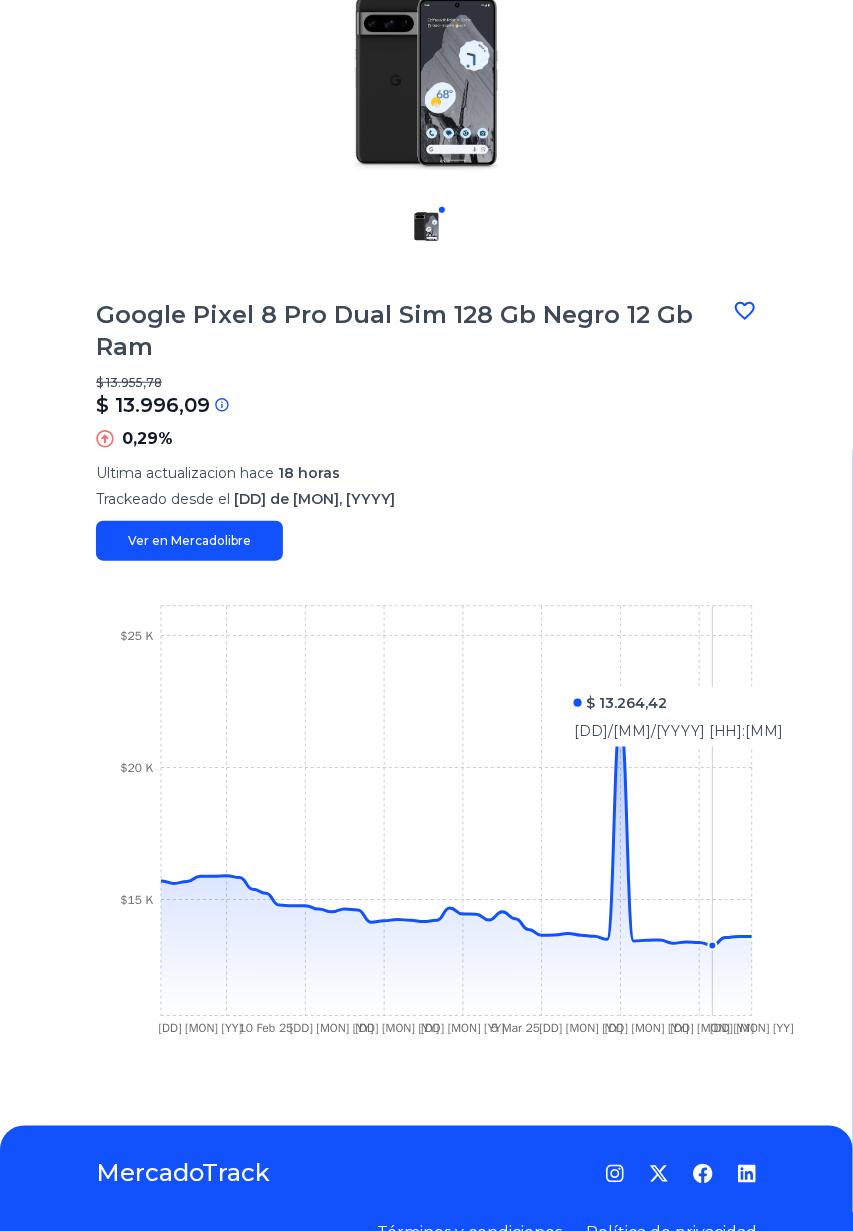 scroll, scrollTop: 315, scrollLeft: 0, axis: vertical 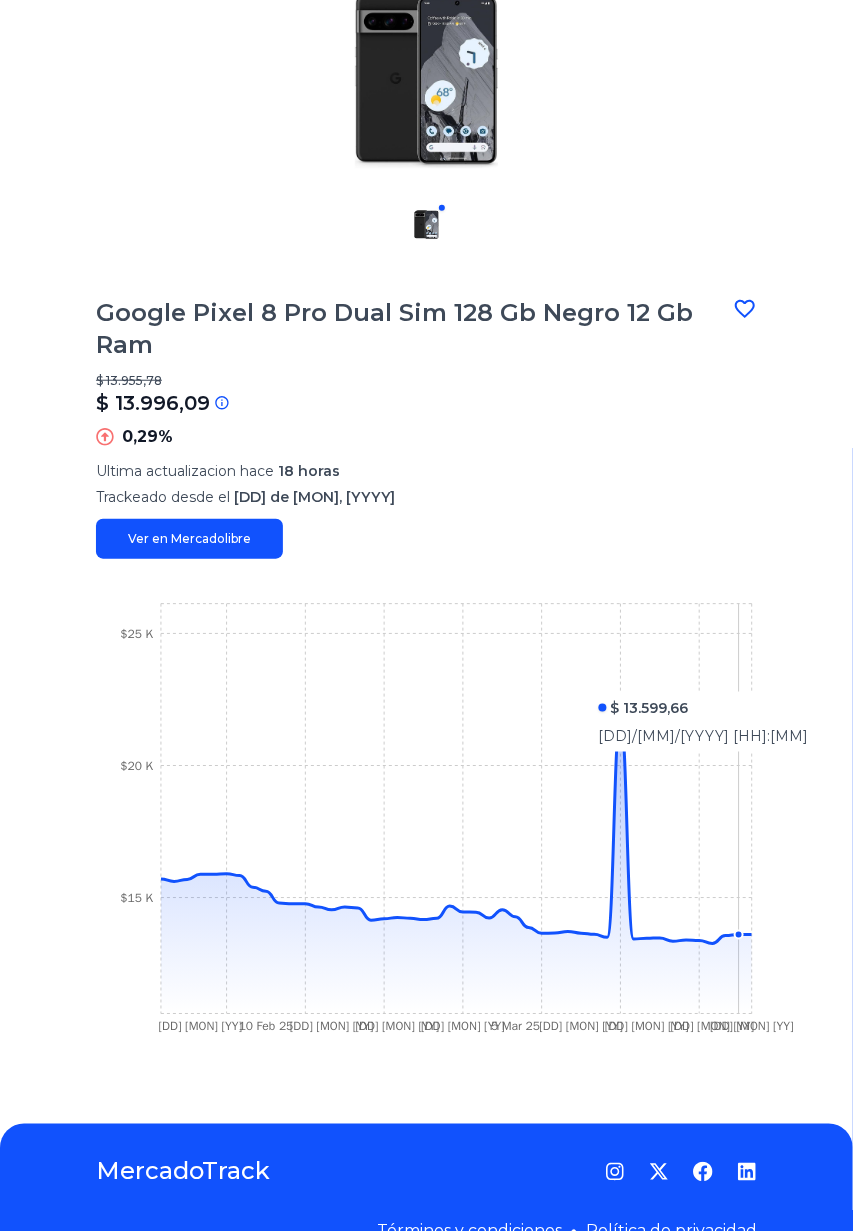 click on "Ver en Mercadolibre" at bounding box center [189, 539] 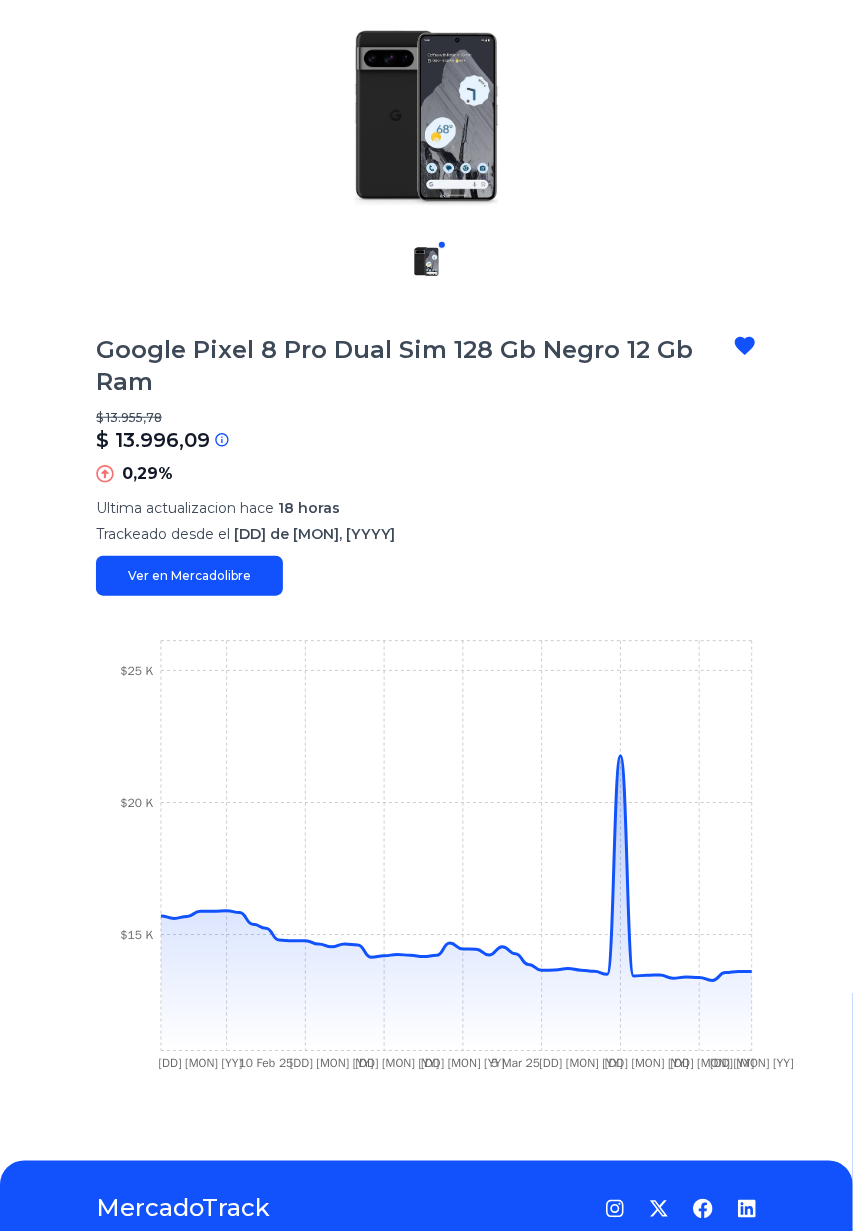 scroll, scrollTop: 279, scrollLeft: 0, axis: vertical 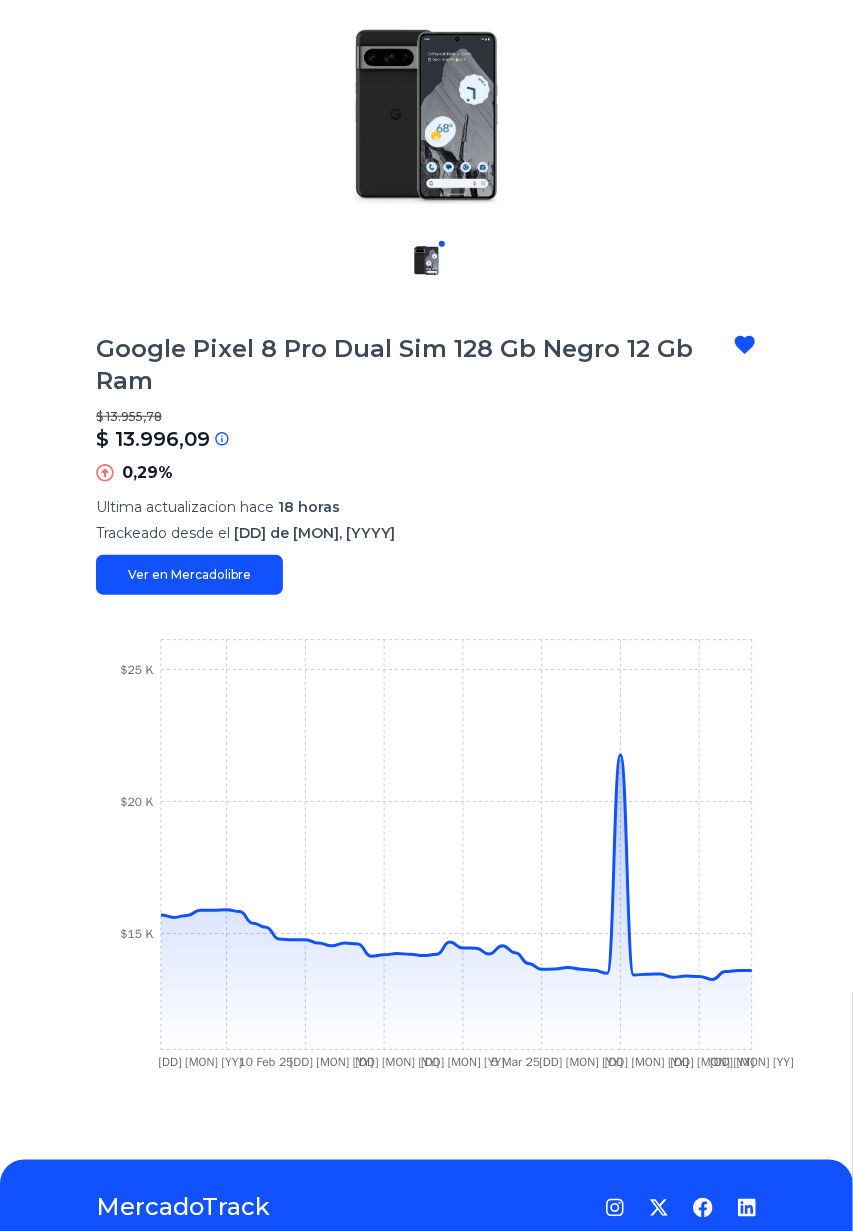 click on "Trackings Google Pixel 8 Pro Dual Sim 128 Gb Negro 12 Gb Ram $ 13.955,78 $ 13.996,09 Si el precio no coincide con el precio actual de MercadoLibre, se debe a una de las siguientes razones: El tracking todavia no fue actualizado en nuestro servidor y sera actualizado en las proximas horas La API de MercadoLibre esta fallando o no devuelve el precio correcto 0,29% Ultima actualizacion hace 18 horas Trackeado desde el 14 de [MON], [YYYY] [DD] [MON] [YY] [DD] [MON] [YY] [DD] [MON] [YY] [DD] [MON] [YY] [DD] [MON] [YY] [DD] [MON] [YY] [DD] [MON] [YY] [DD] [MON] [YY] [DD] [MON] [YY] $15 K $20 K $25 K" at bounding box center (426, 512) 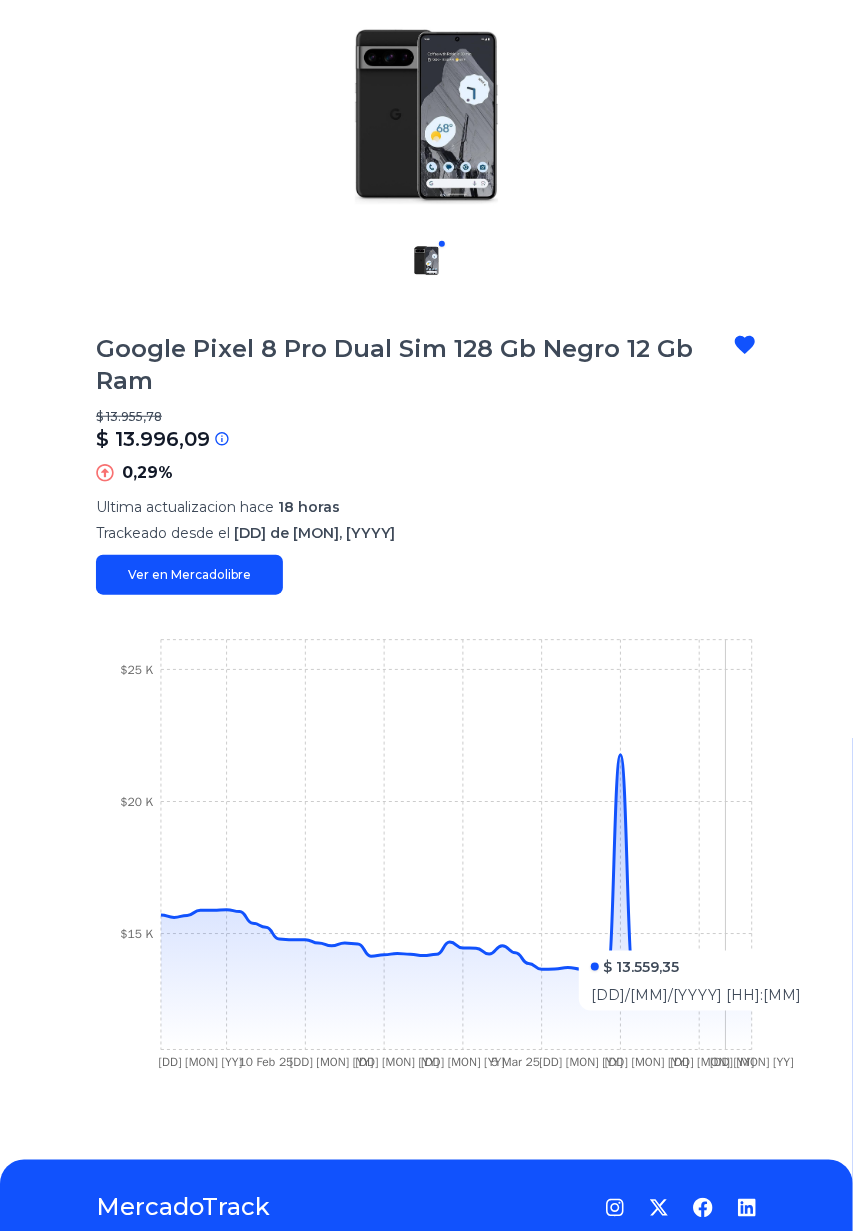 scroll, scrollTop: 340, scrollLeft: 0, axis: vertical 